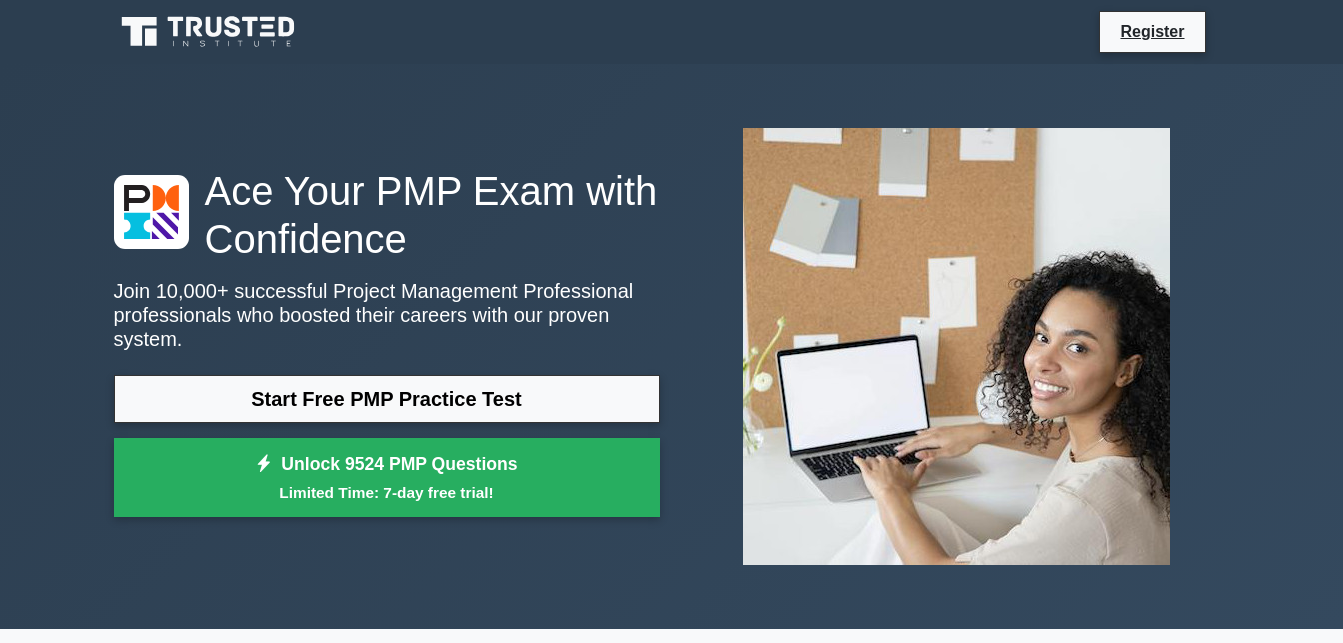 scroll, scrollTop: 0, scrollLeft: 0, axis: both 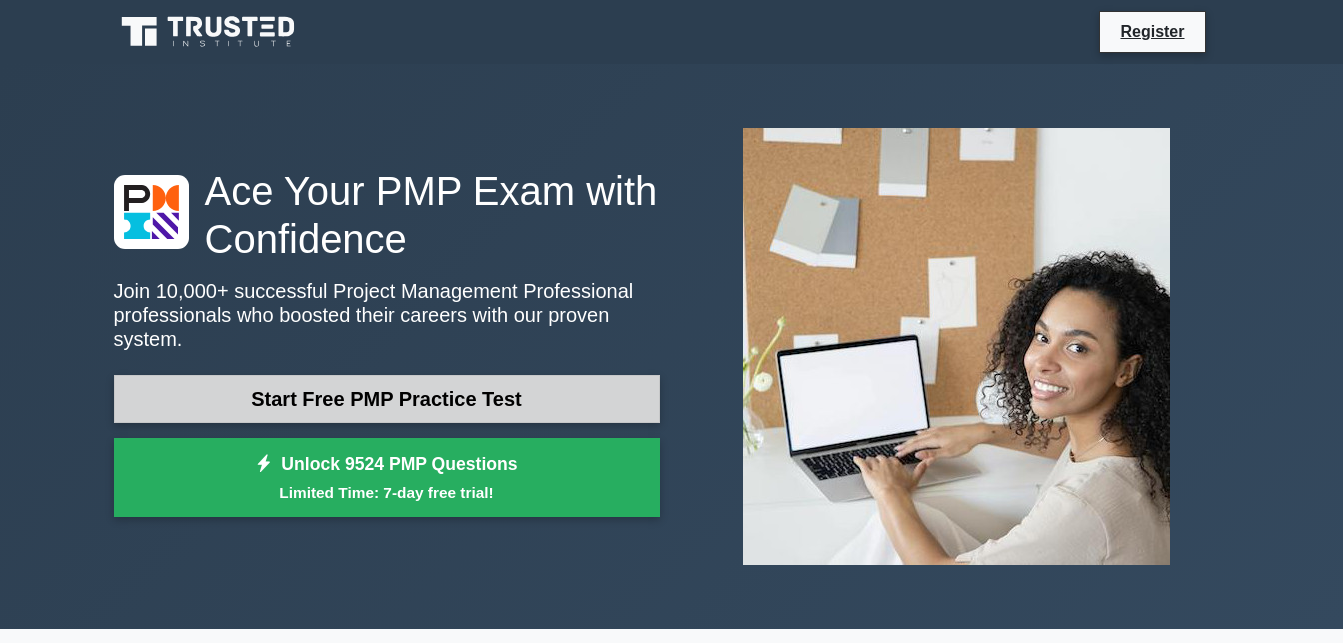 click on "Start Free PMP Practice Test" at bounding box center (387, 399) 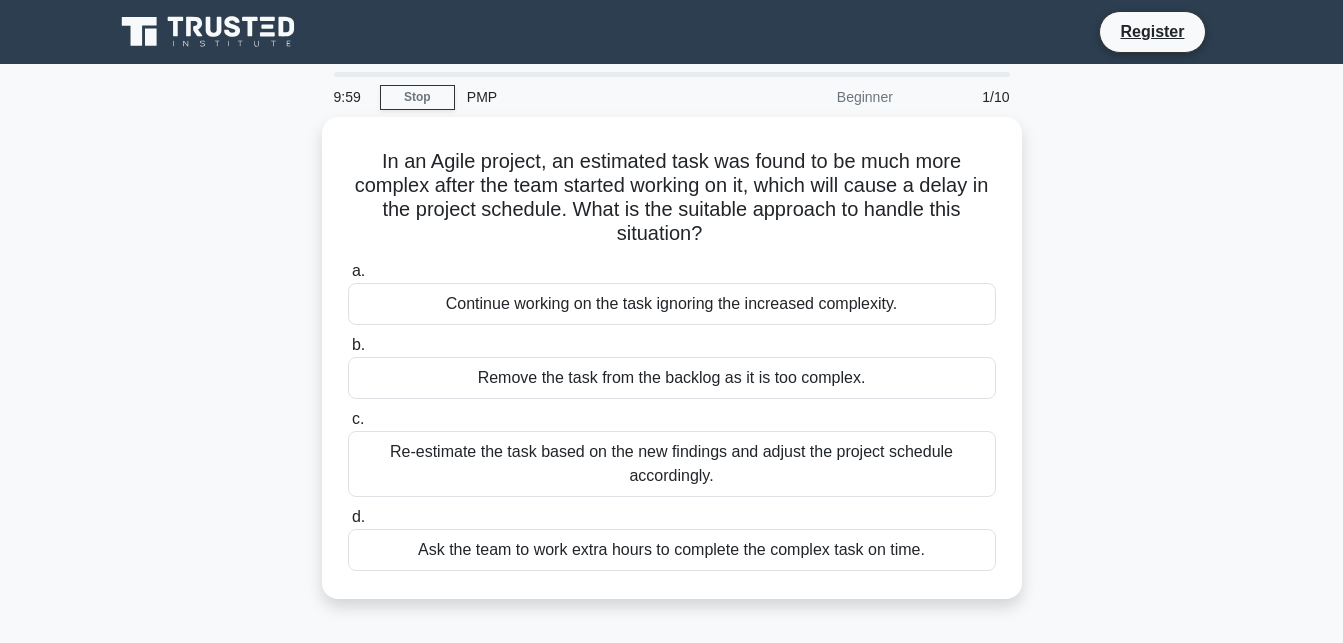 scroll, scrollTop: 0, scrollLeft: 0, axis: both 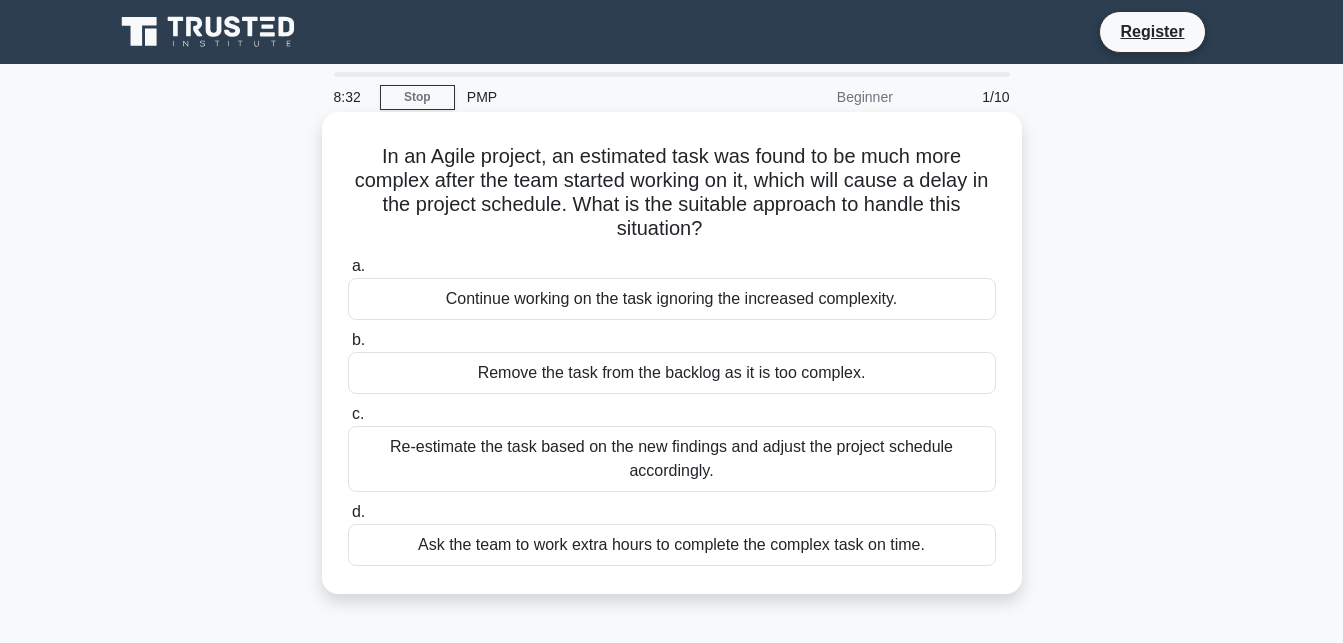 click on "c.
Re-estimate the task based on the new findings and adjust the project schedule accordingly." at bounding box center (672, 447) 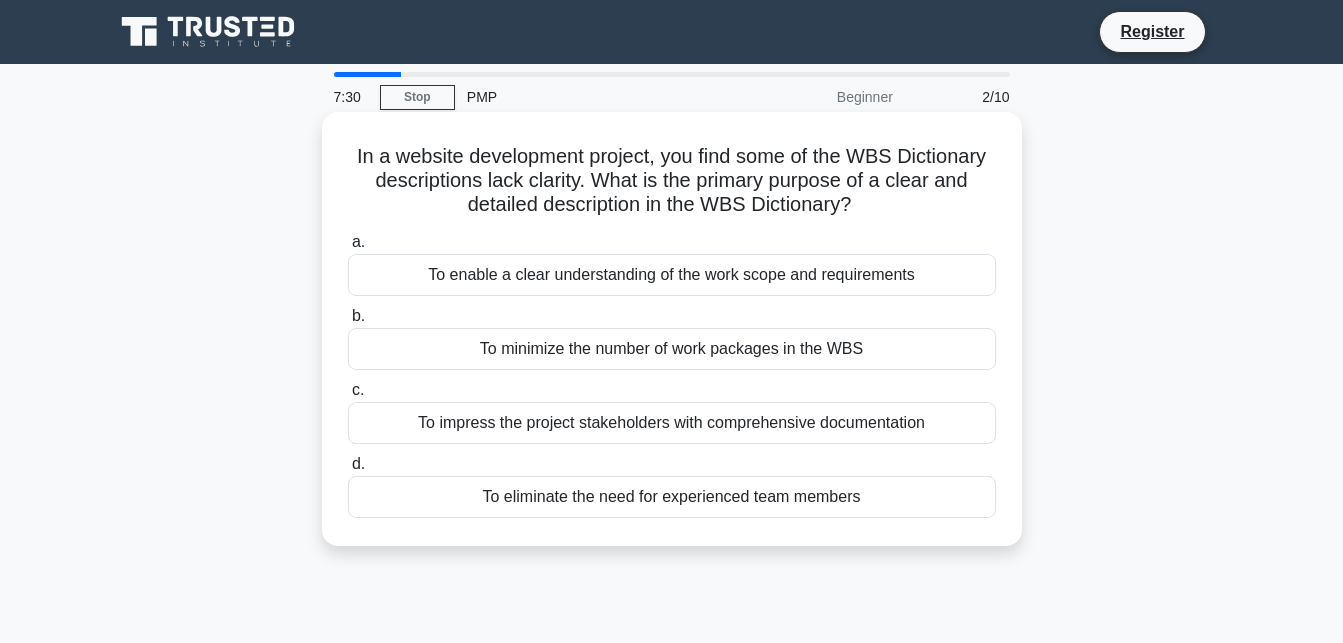click on "To enable a clear understanding of the work scope and requirements" at bounding box center (672, 275) 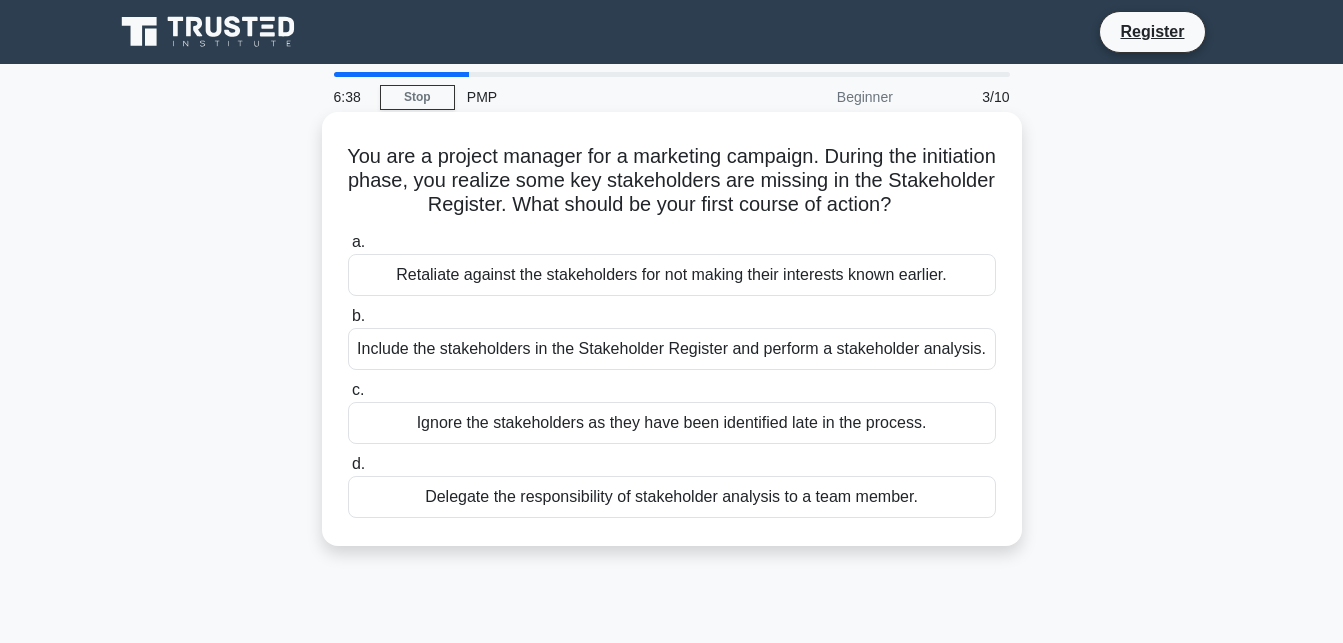 click on "Include the stakeholders in the Stakeholder Register and perform a stakeholder analysis." at bounding box center (672, 349) 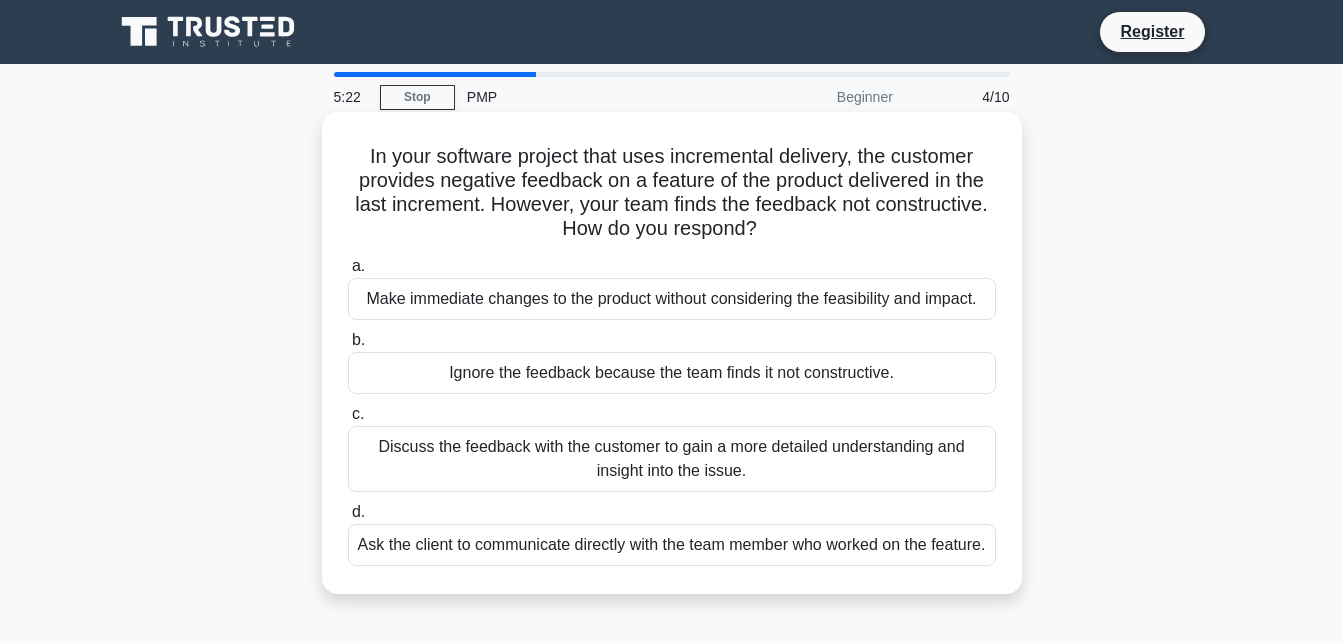 click on "Discuss the feedback with the customer to gain a more detailed understanding and insight into the issue." at bounding box center [672, 459] 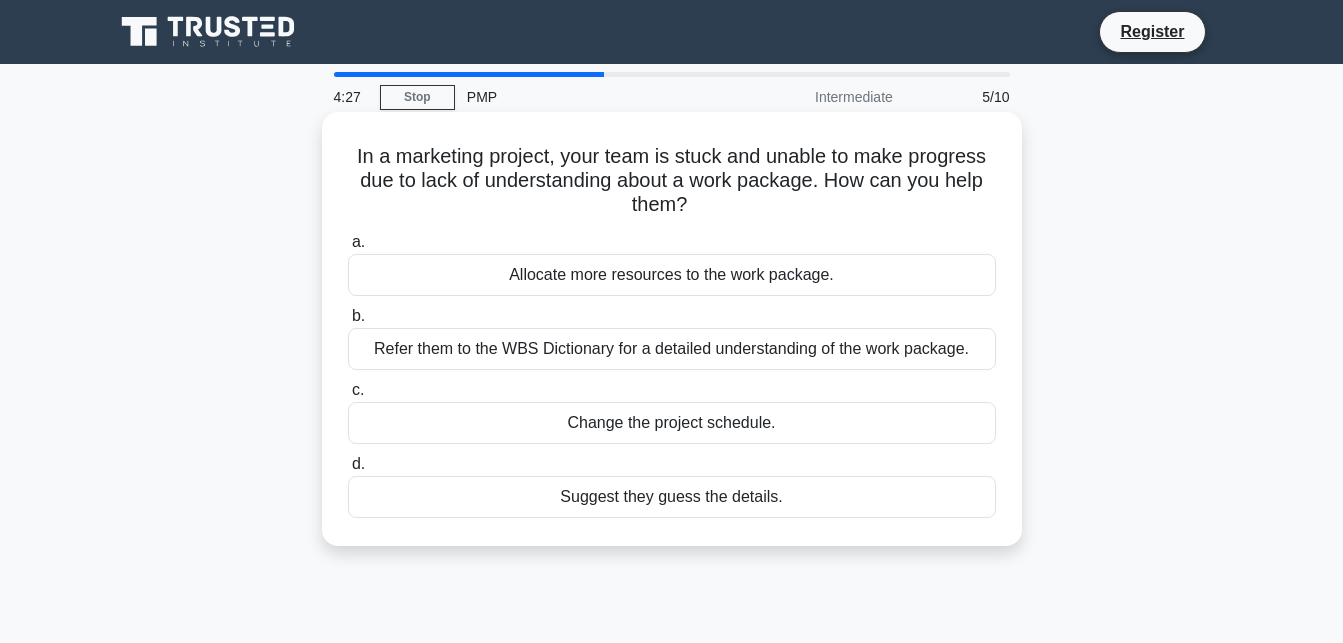 click on "Refer them to the WBS Dictionary for a detailed understanding of the work package." at bounding box center (672, 349) 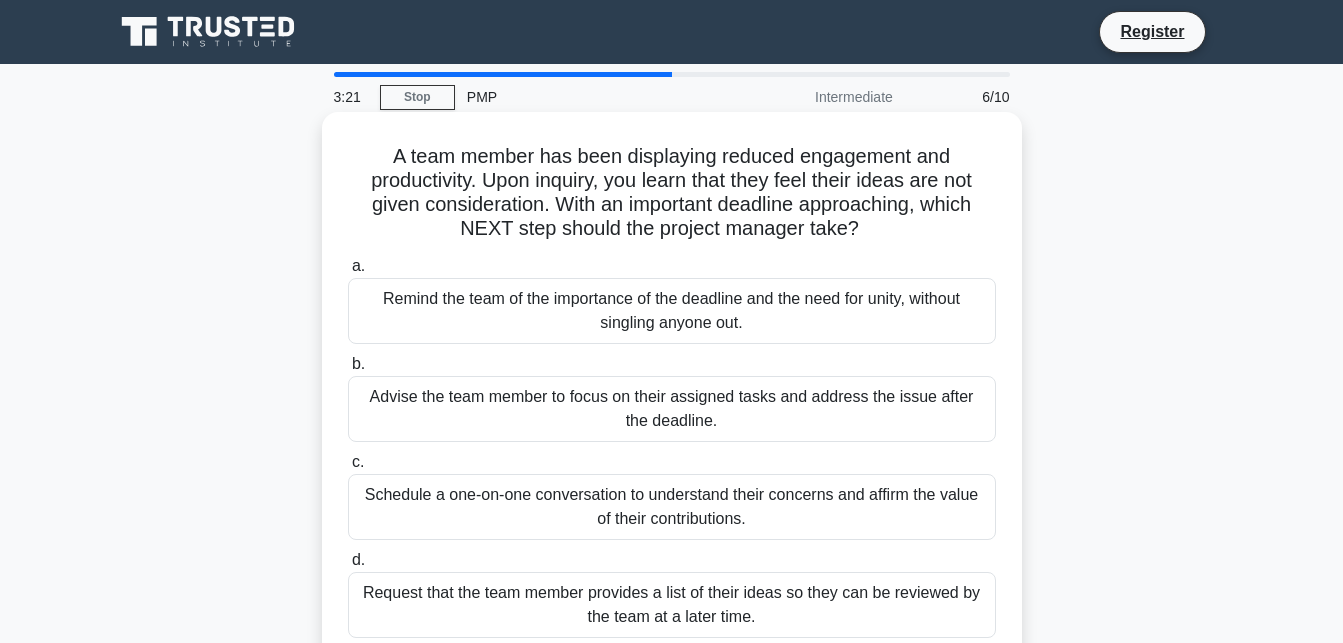 click on "Schedule a one-on-one conversation to understand their concerns and affirm the value of their contributions." at bounding box center (672, 507) 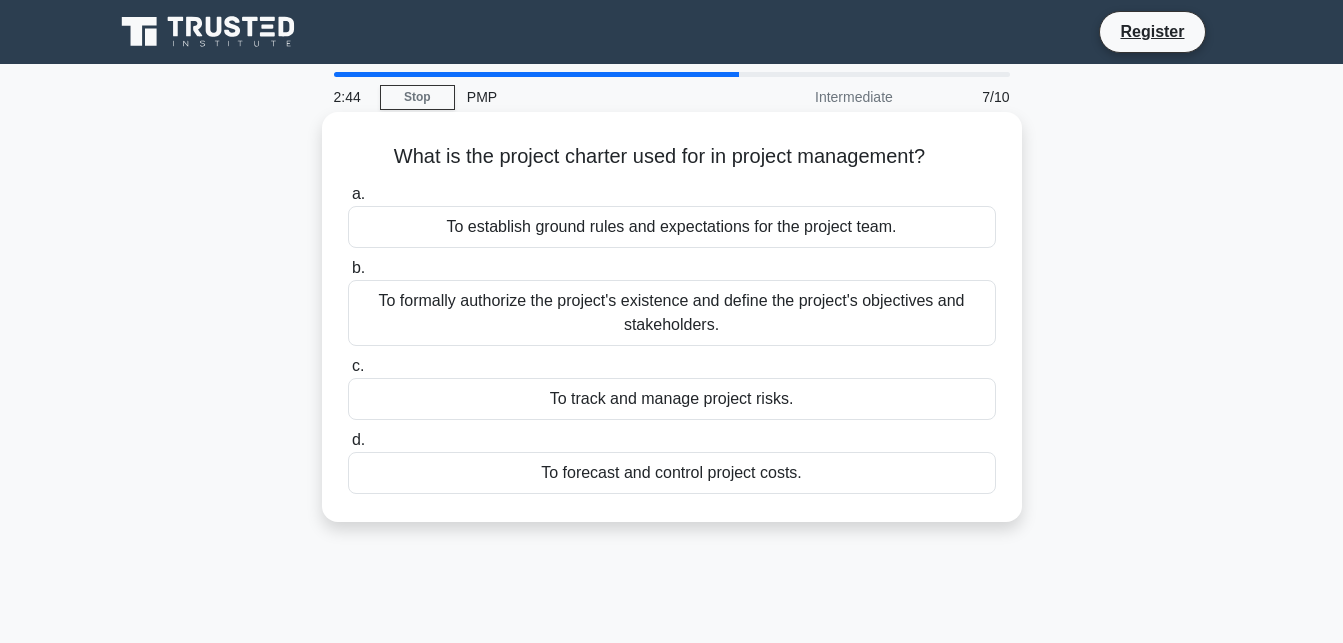 click on "To formally authorize the project's existence and define the project's objectives and stakeholders." at bounding box center [672, 313] 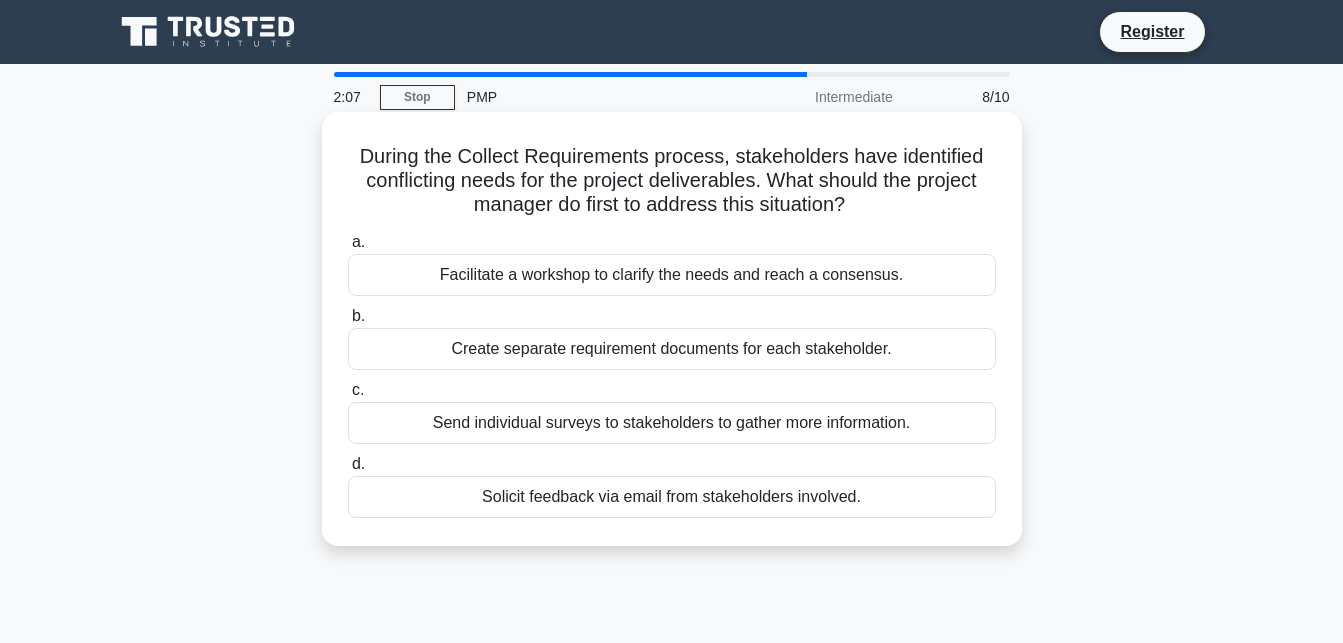 click on "Send individual surveys to stakeholders to gather more information." at bounding box center (672, 423) 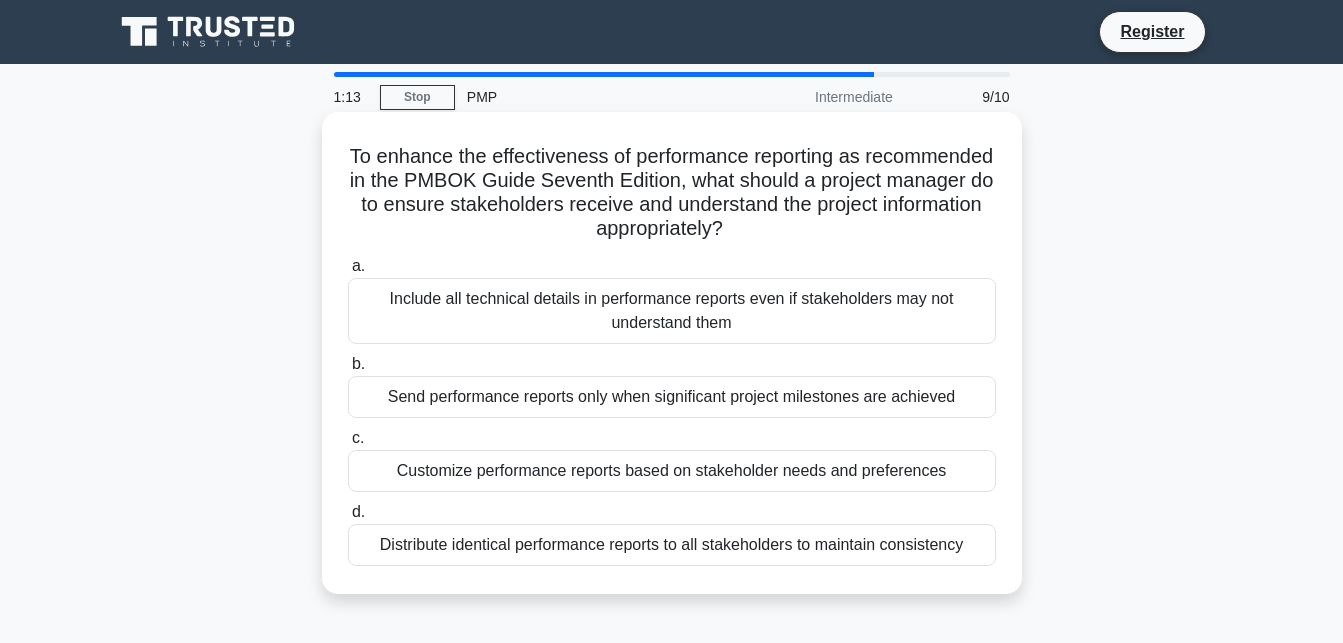 click on "Distribute identical performance reports to all stakeholders to maintain consistency" at bounding box center [672, 545] 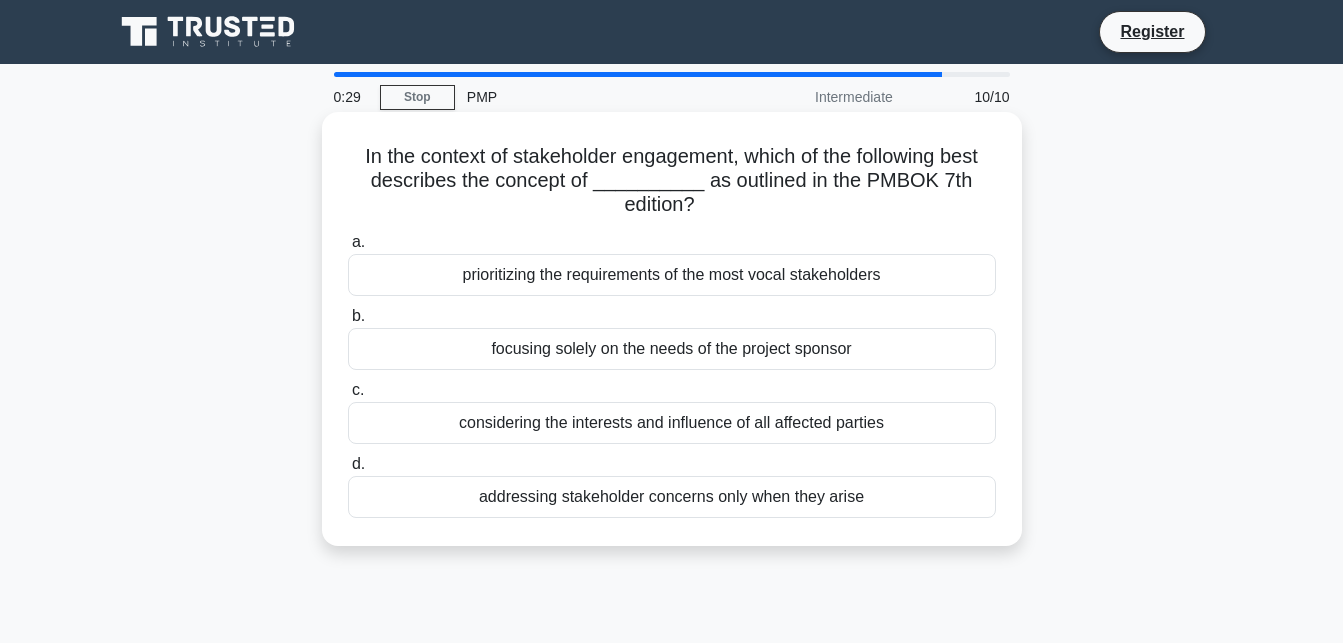 click on "addressing stakeholder concerns only when they arise" at bounding box center (672, 497) 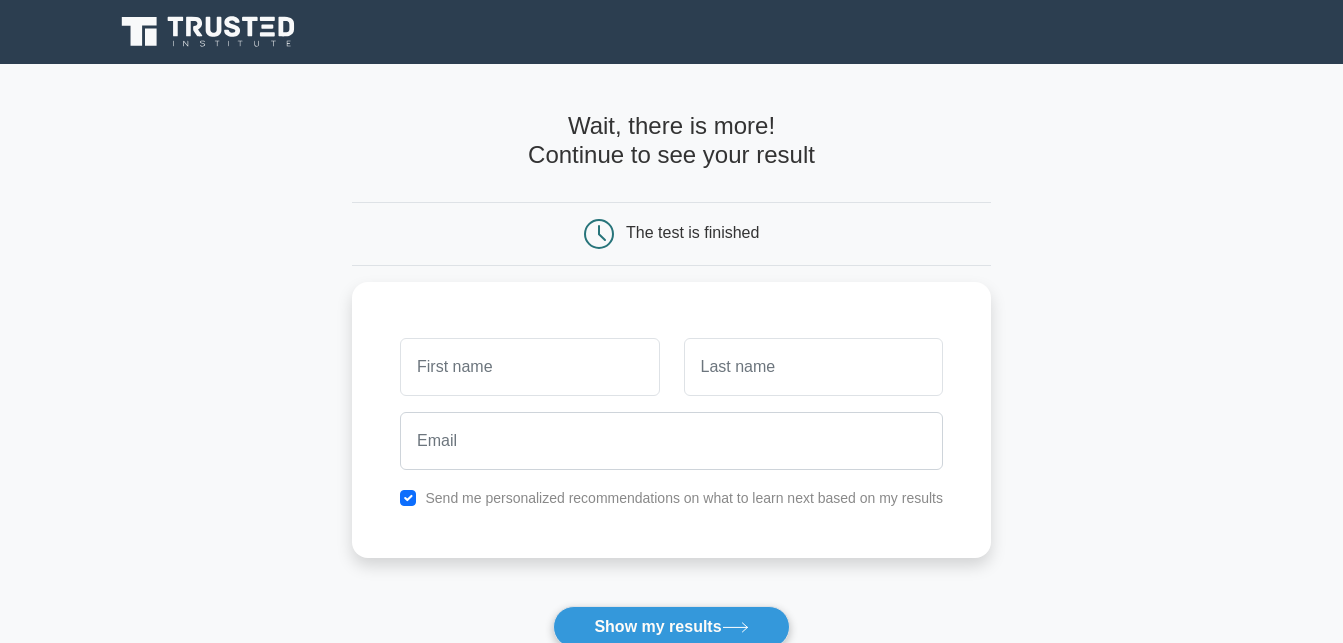 scroll, scrollTop: 0, scrollLeft: 0, axis: both 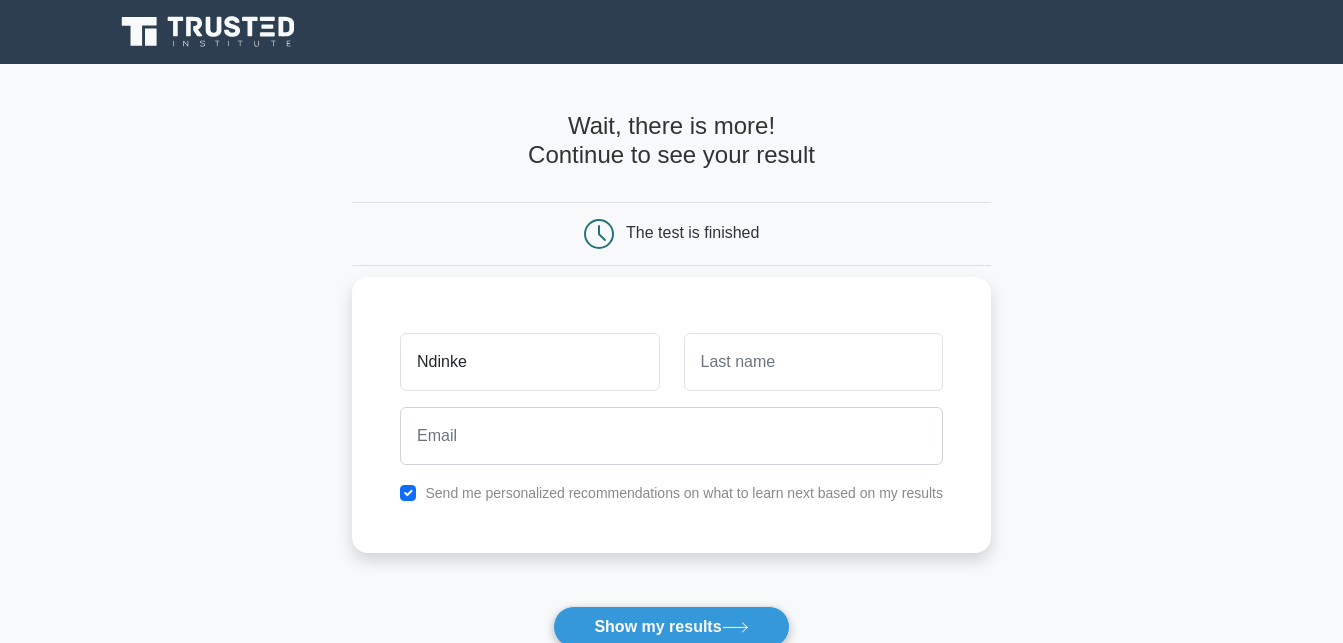 type on "Ndinke" 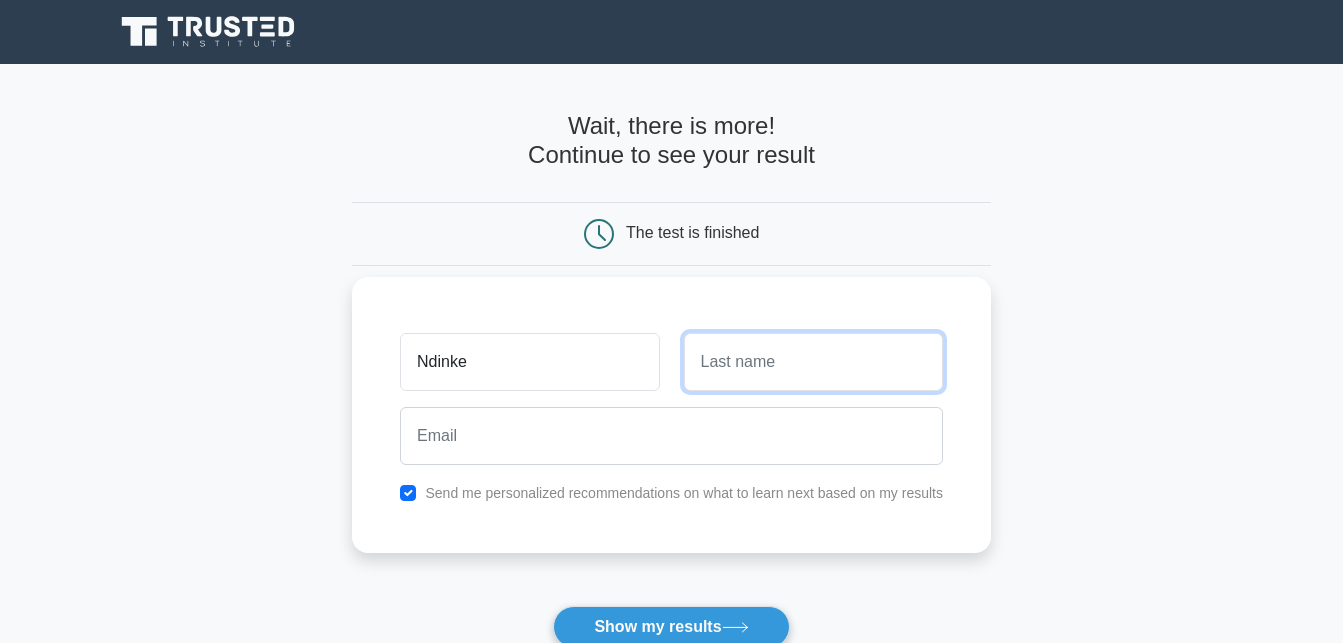 click at bounding box center [813, 362] 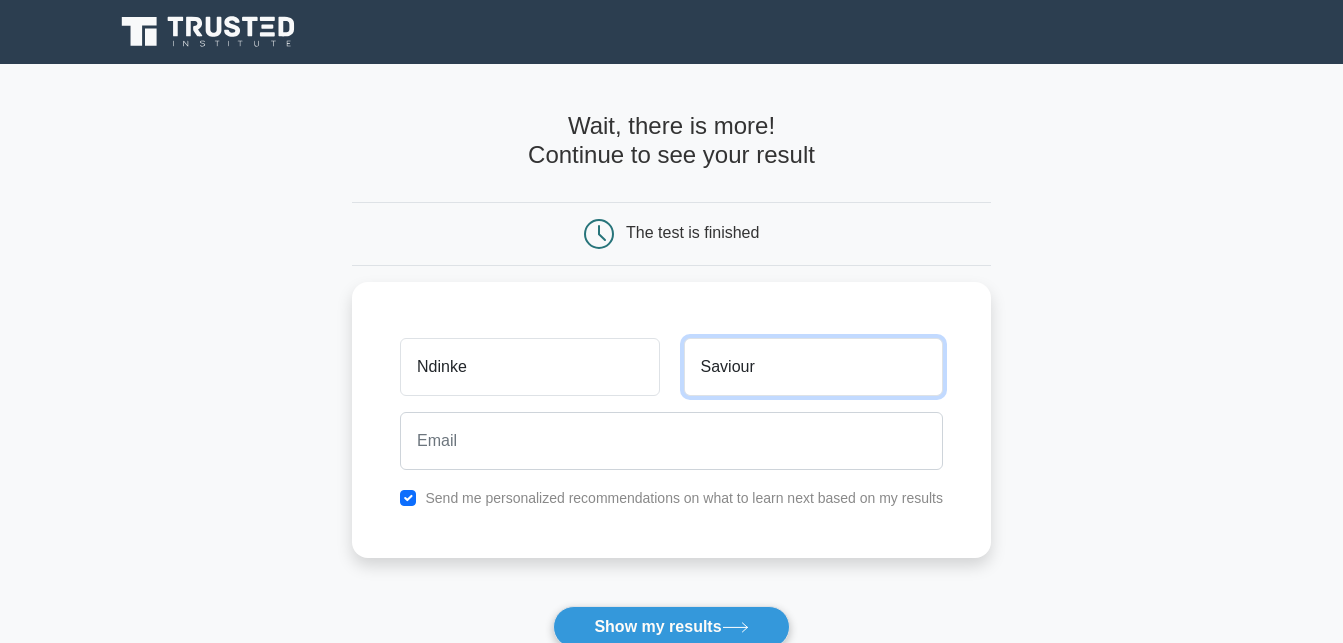 type on "Saviour" 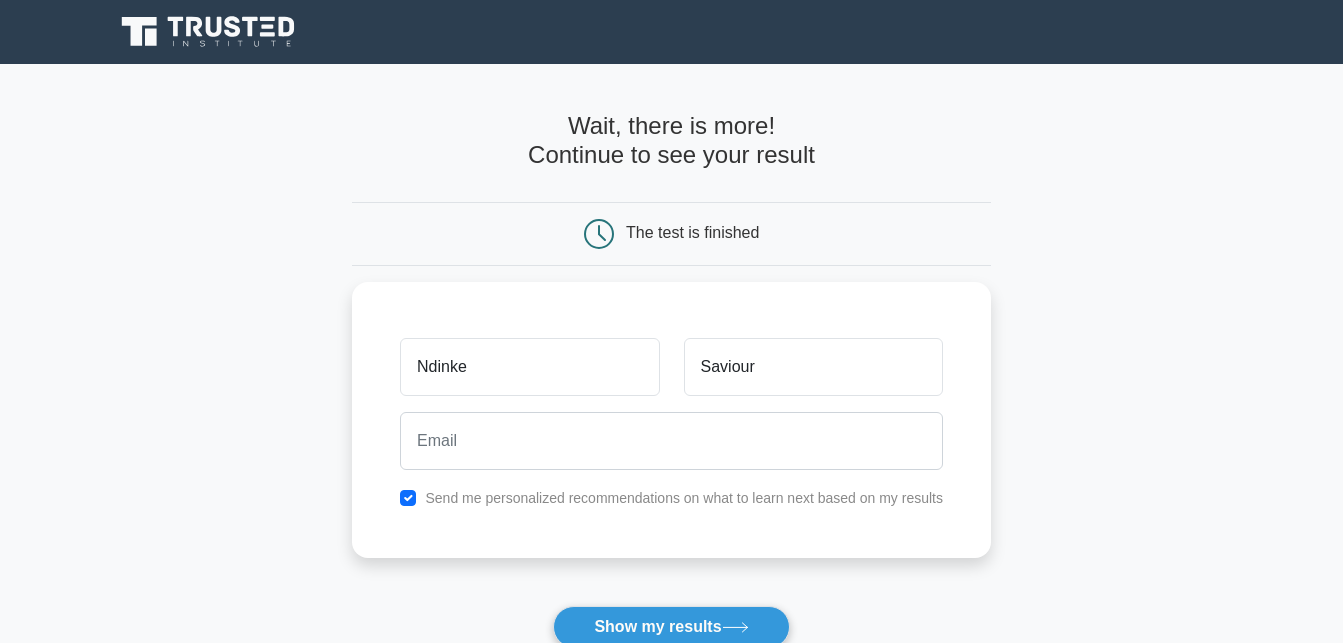 click on "Wait, there is more! Continue to see your result
The test is finished
Ndinke" at bounding box center [671, 424] 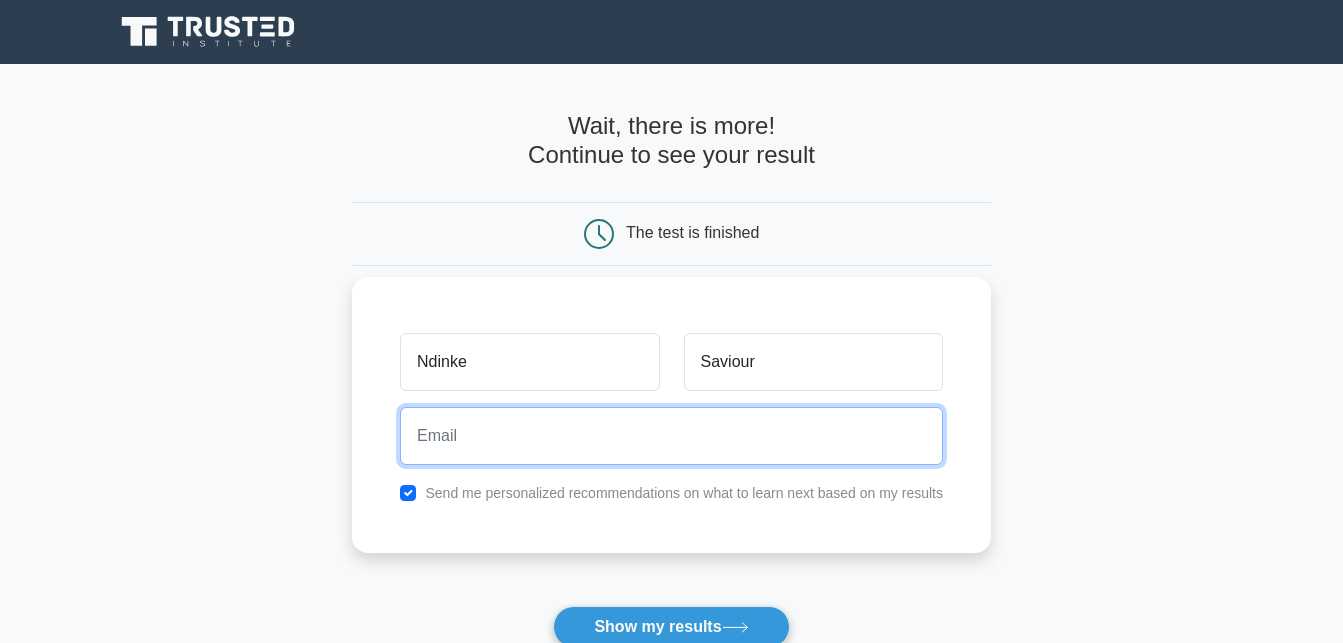 click at bounding box center [671, 436] 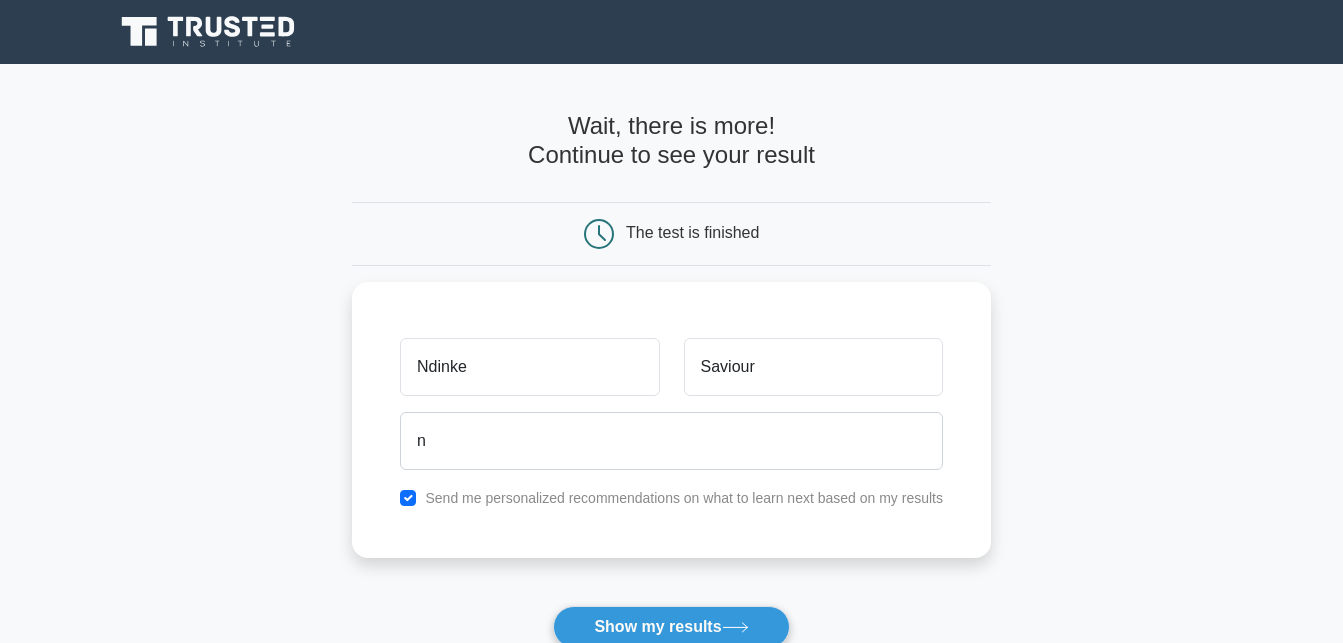 click on "Wait, there is more! Continue to see your result
The test is finished
Ndinke n" at bounding box center [671, 424] 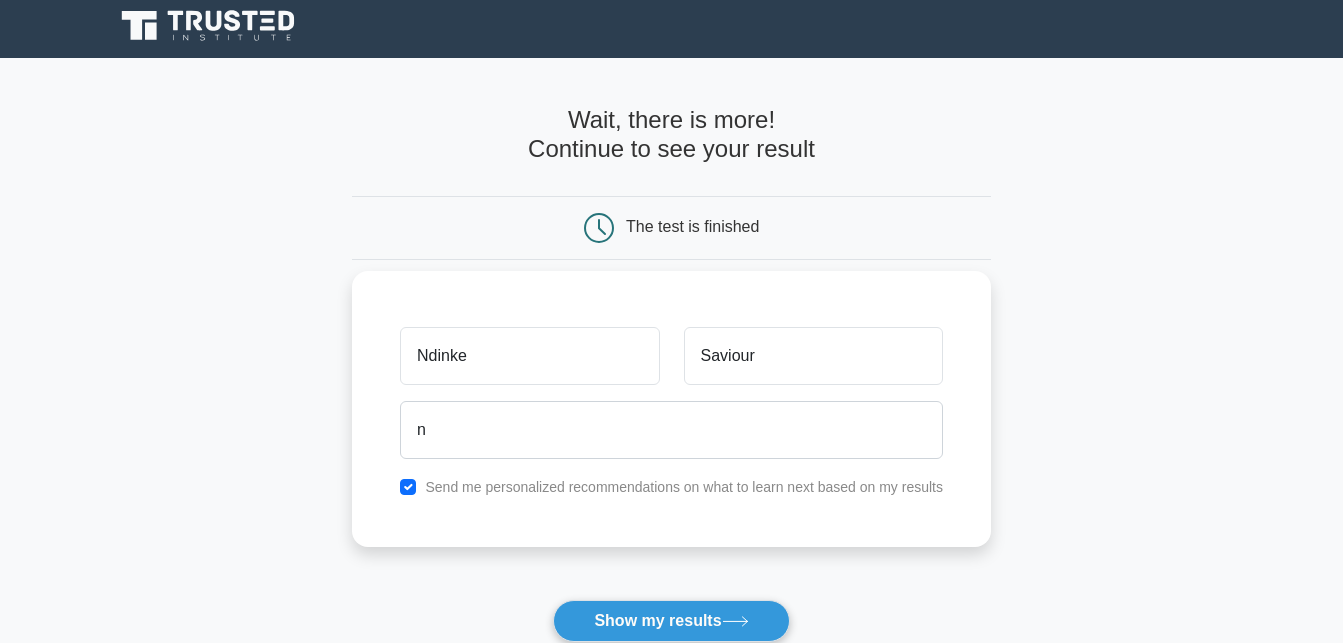 scroll, scrollTop: 10, scrollLeft: 0, axis: vertical 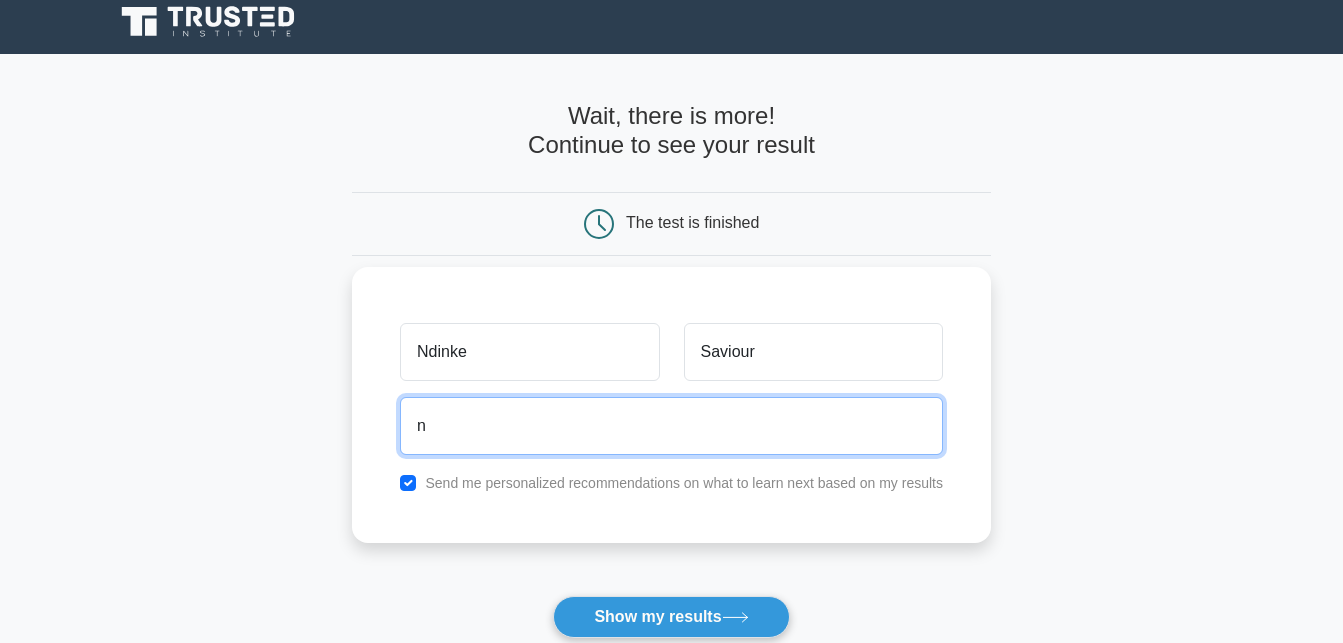 click on "n" at bounding box center (671, 426) 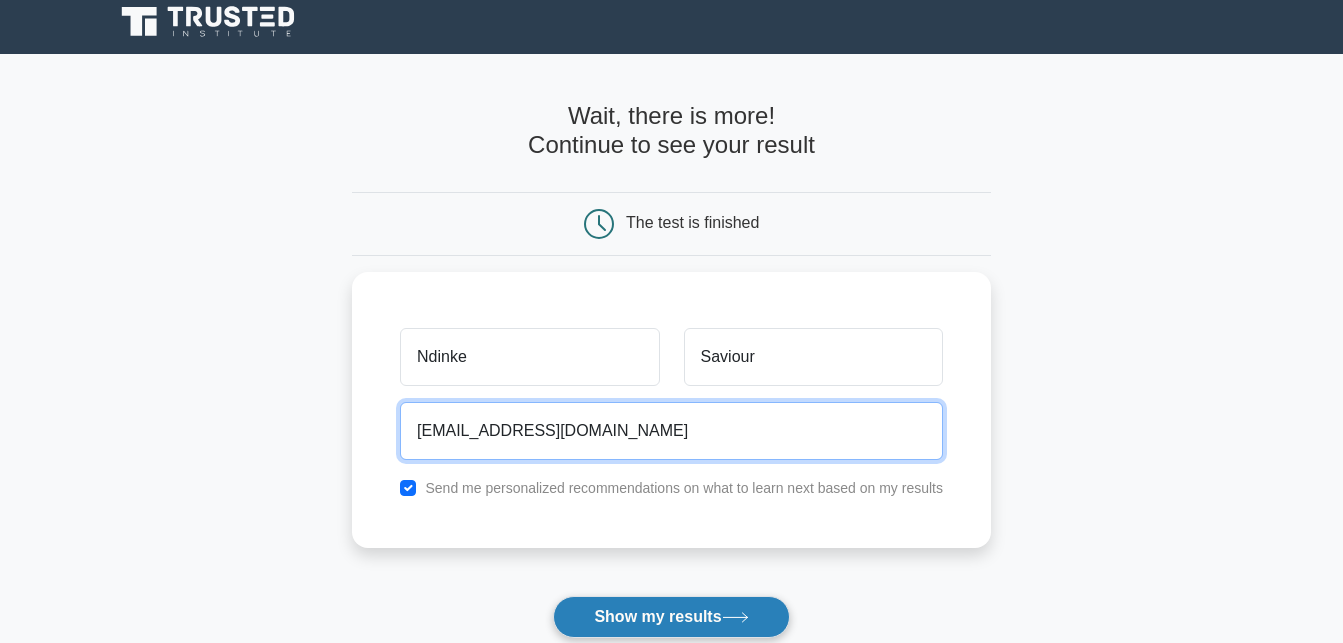 type on "ndinkesaviour@gmail.com" 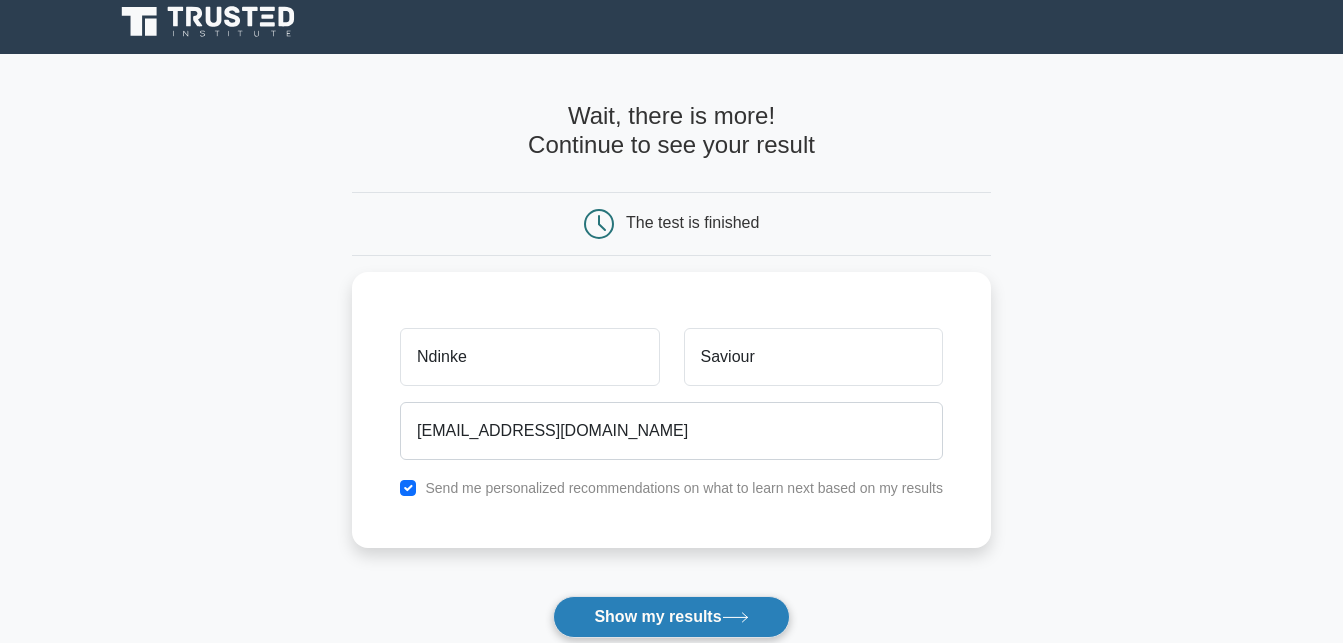 click on "Show my results" at bounding box center (671, 617) 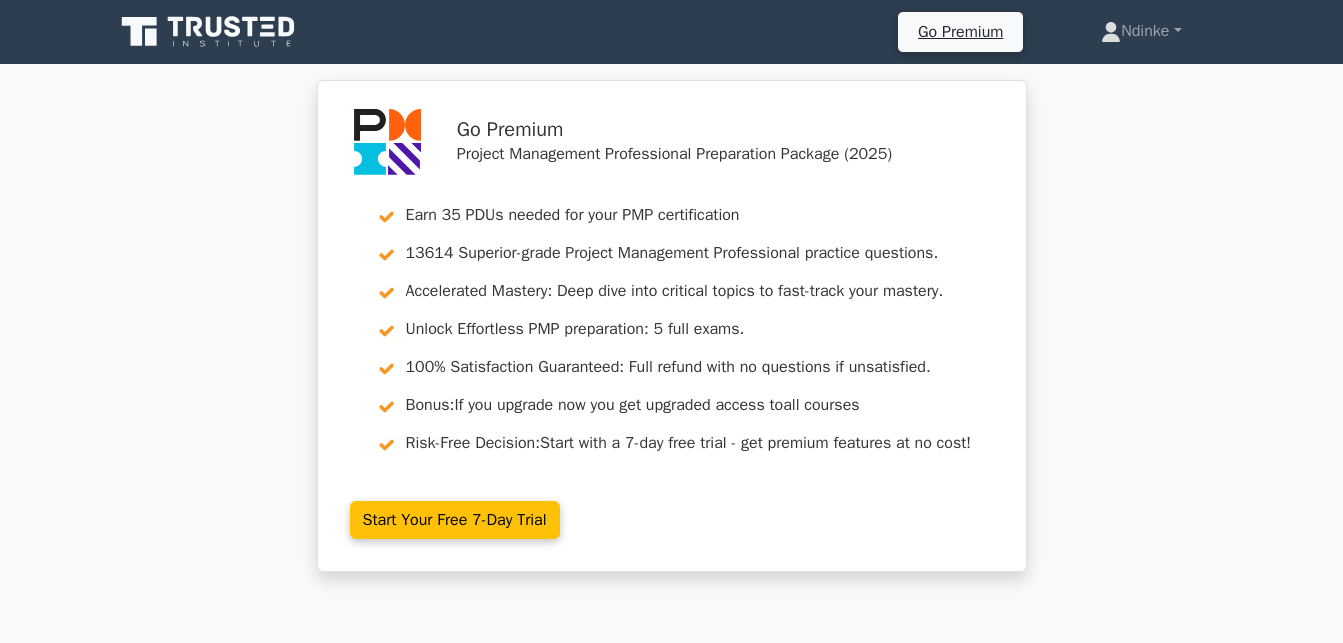 scroll, scrollTop: 0, scrollLeft: 0, axis: both 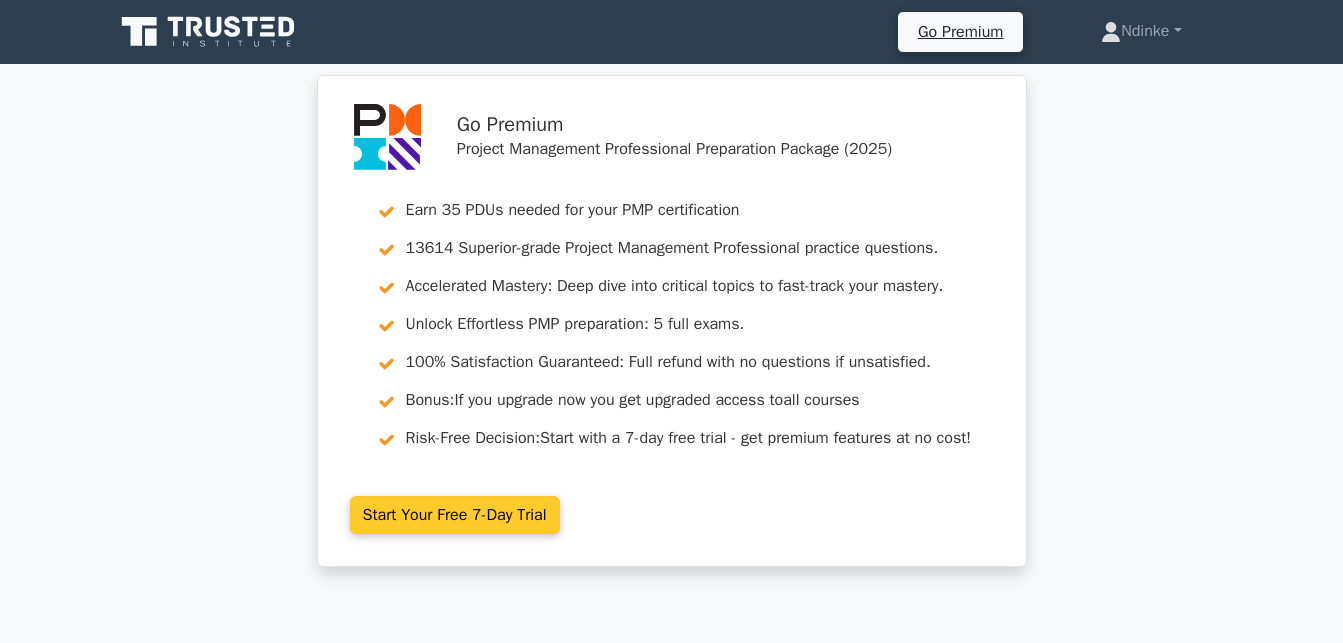 click on "Start Your Free 7-Day Trial" at bounding box center (455, 515) 